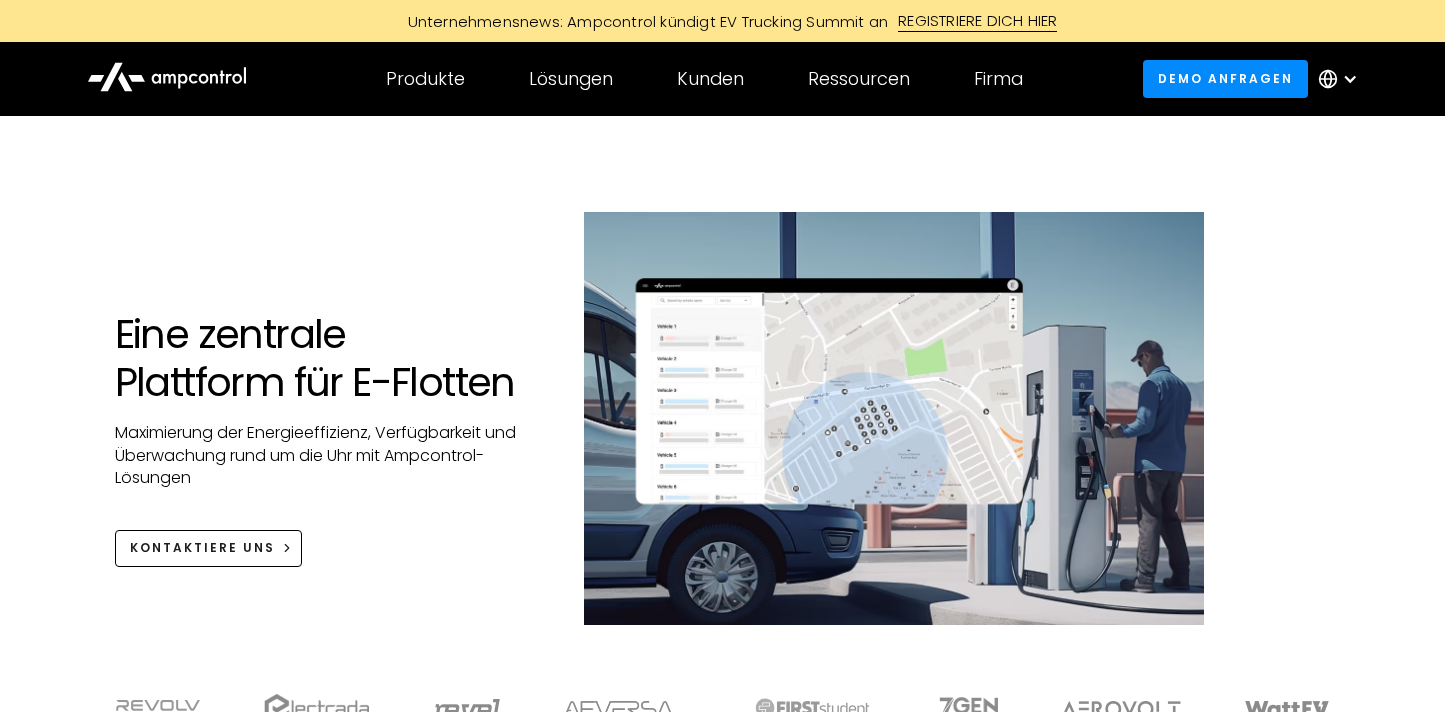 scroll, scrollTop: 0, scrollLeft: 0, axis: both 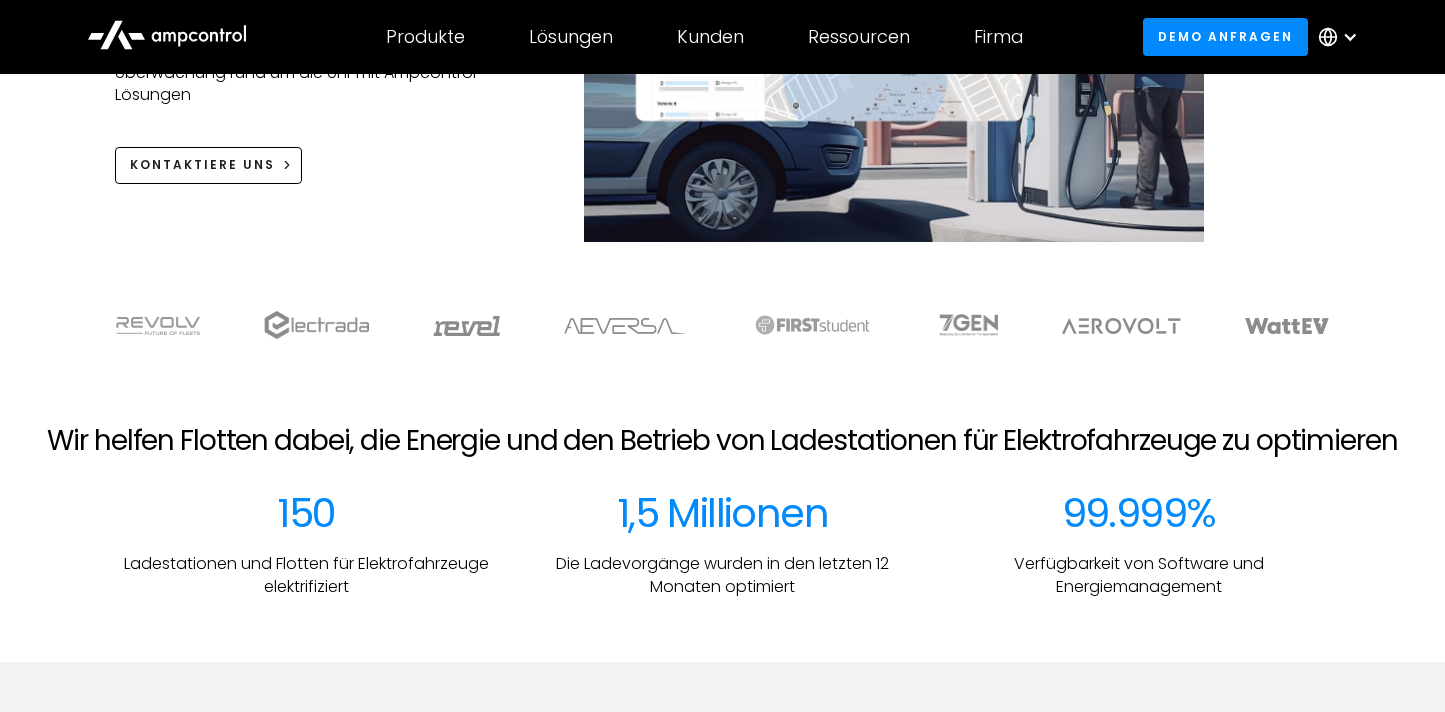 click at bounding box center (1350, 37) 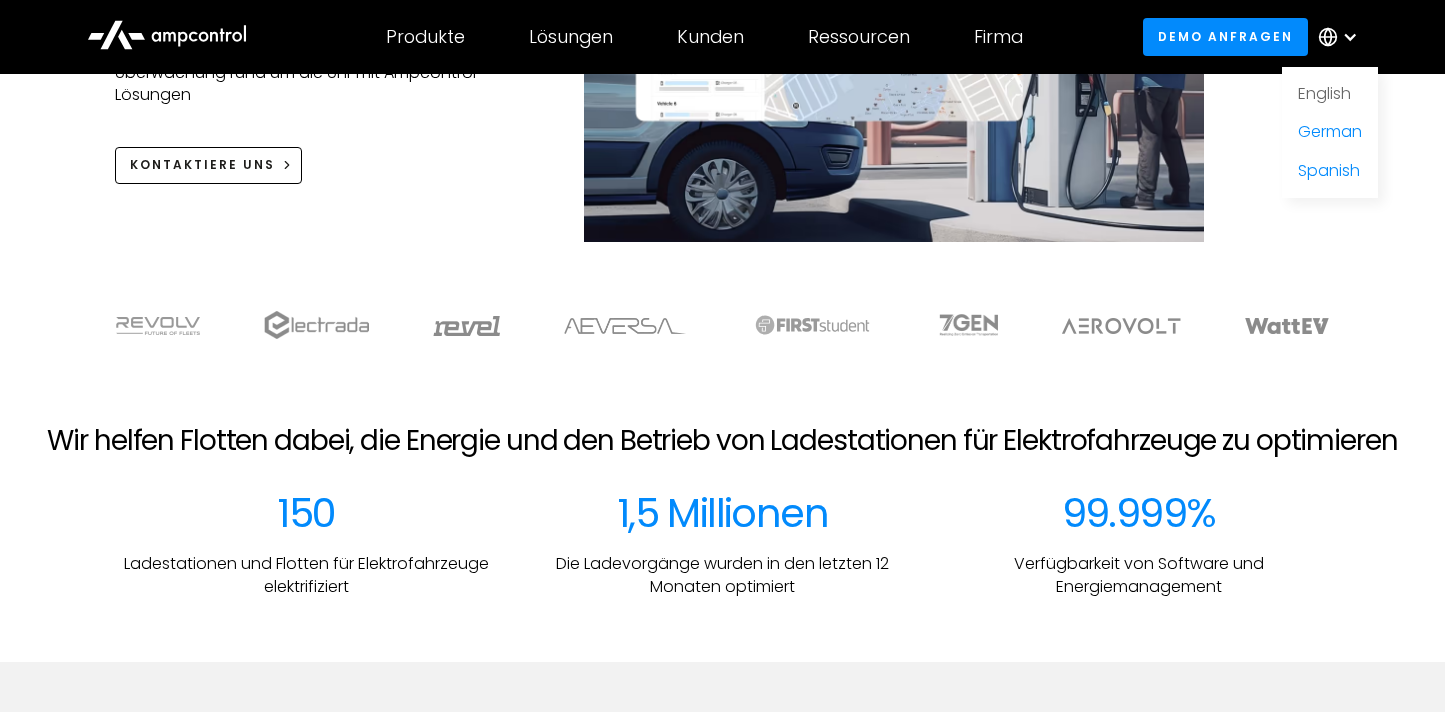 click on "English" at bounding box center [1324, 93] 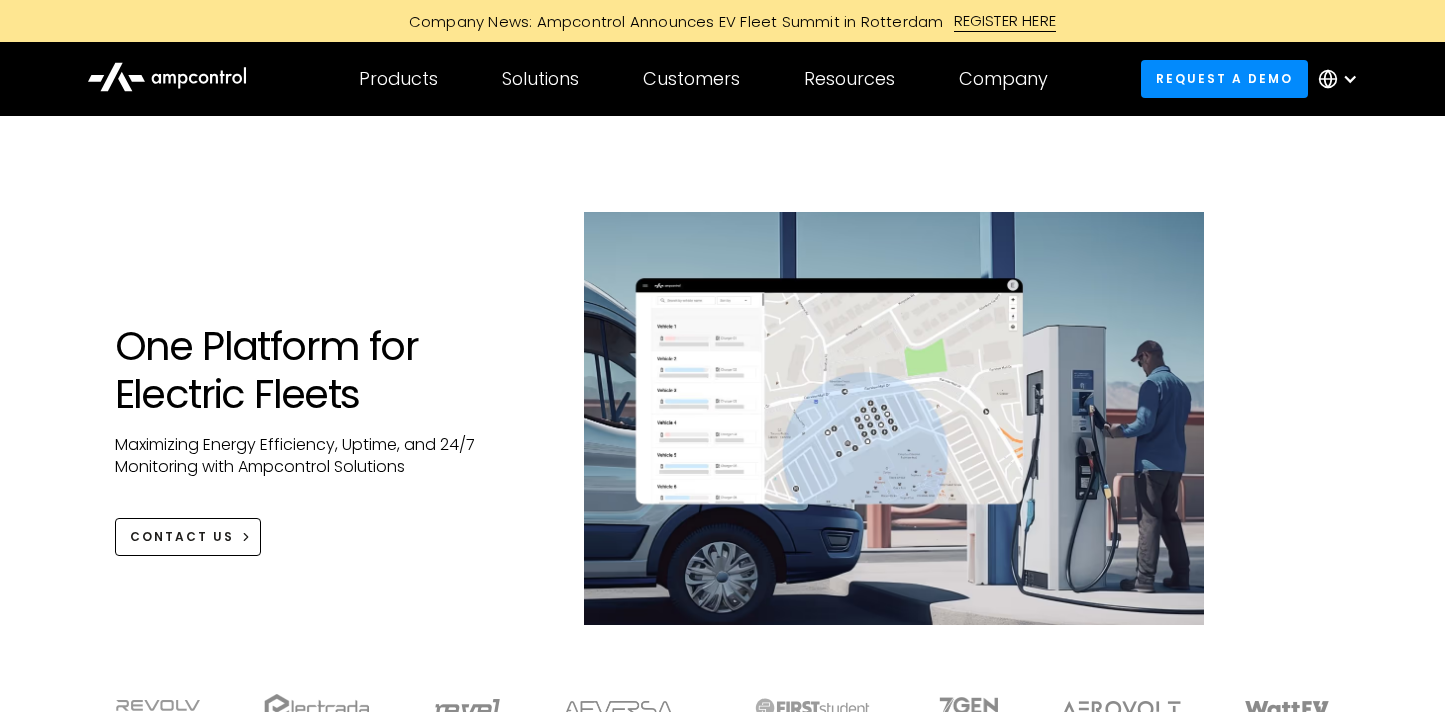 scroll, scrollTop: 0, scrollLeft: 0, axis: both 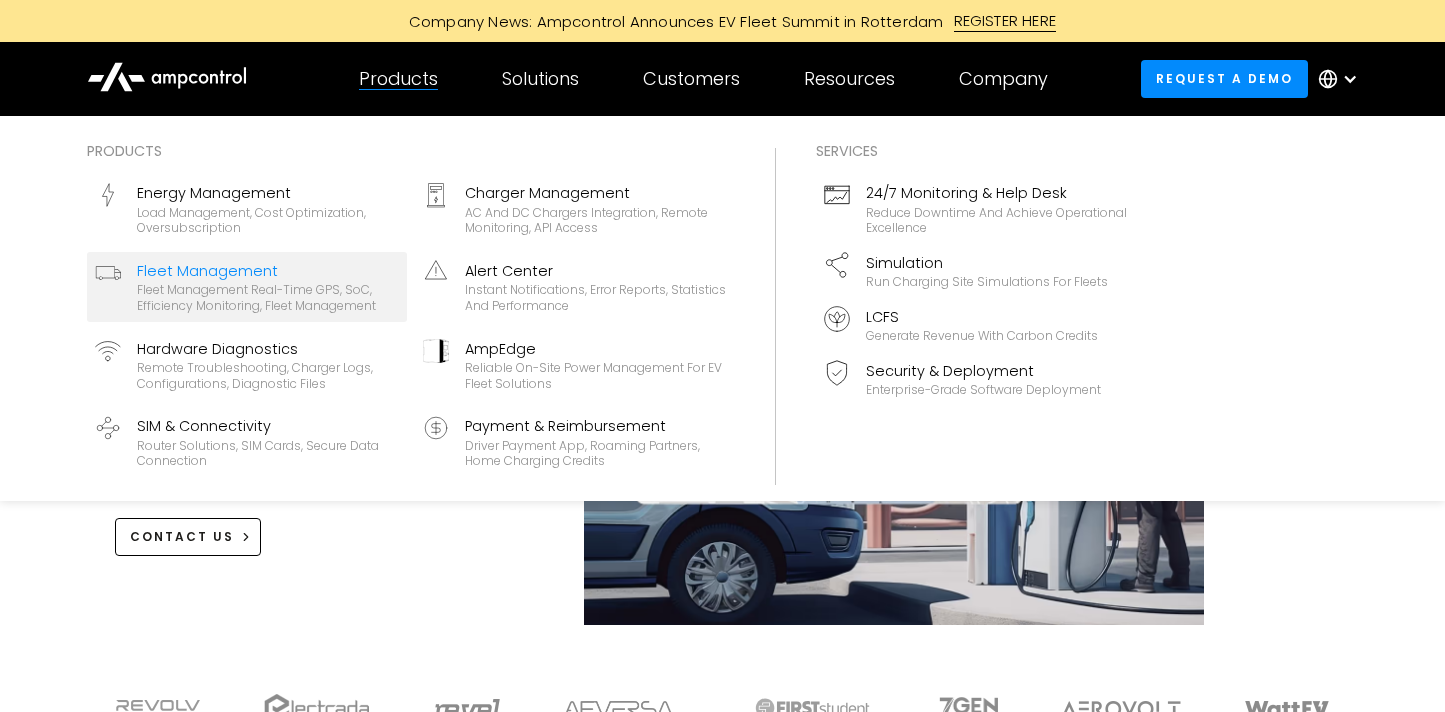 click on "Fleet Management" at bounding box center (268, 271) 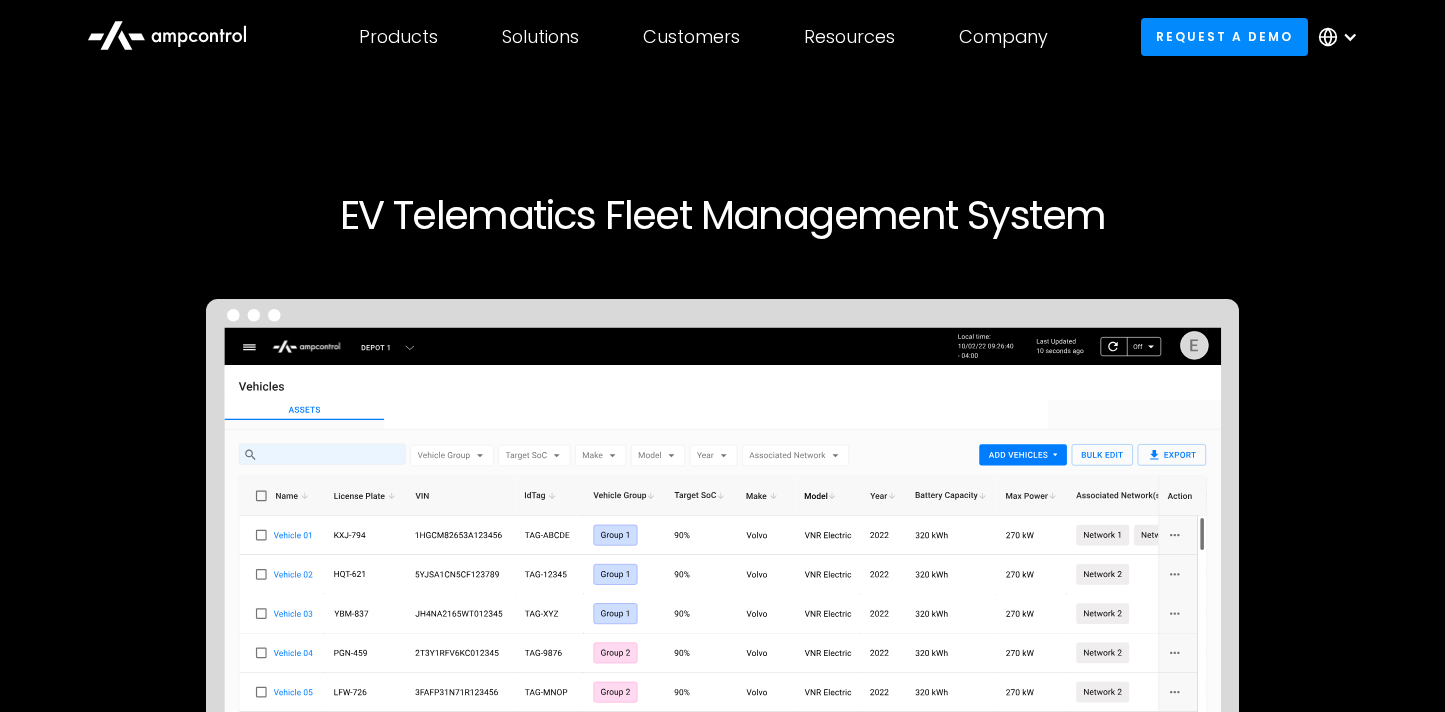 scroll, scrollTop: 0, scrollLeft: 0, axis: both 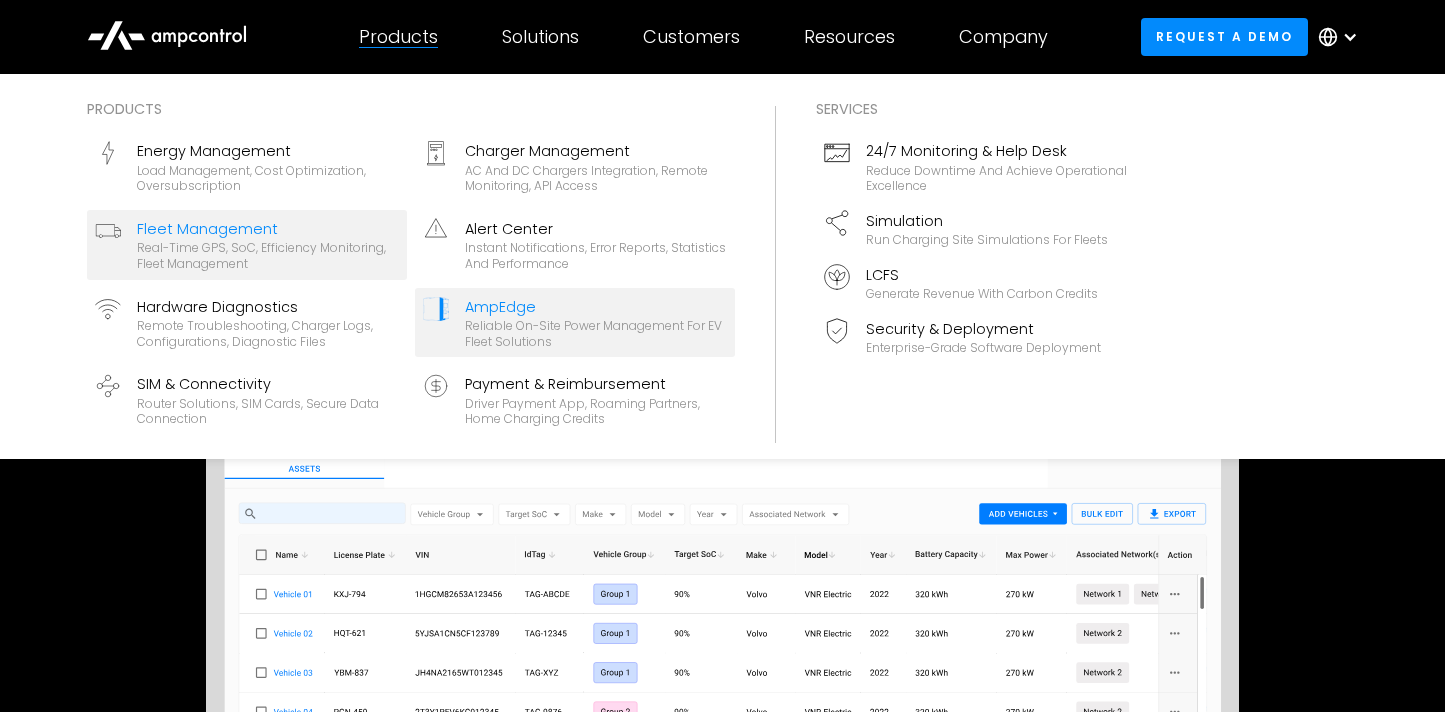 click on "Reliable On-site Power Management for EV Fleet Solutions" at bounding box center [596, 333] 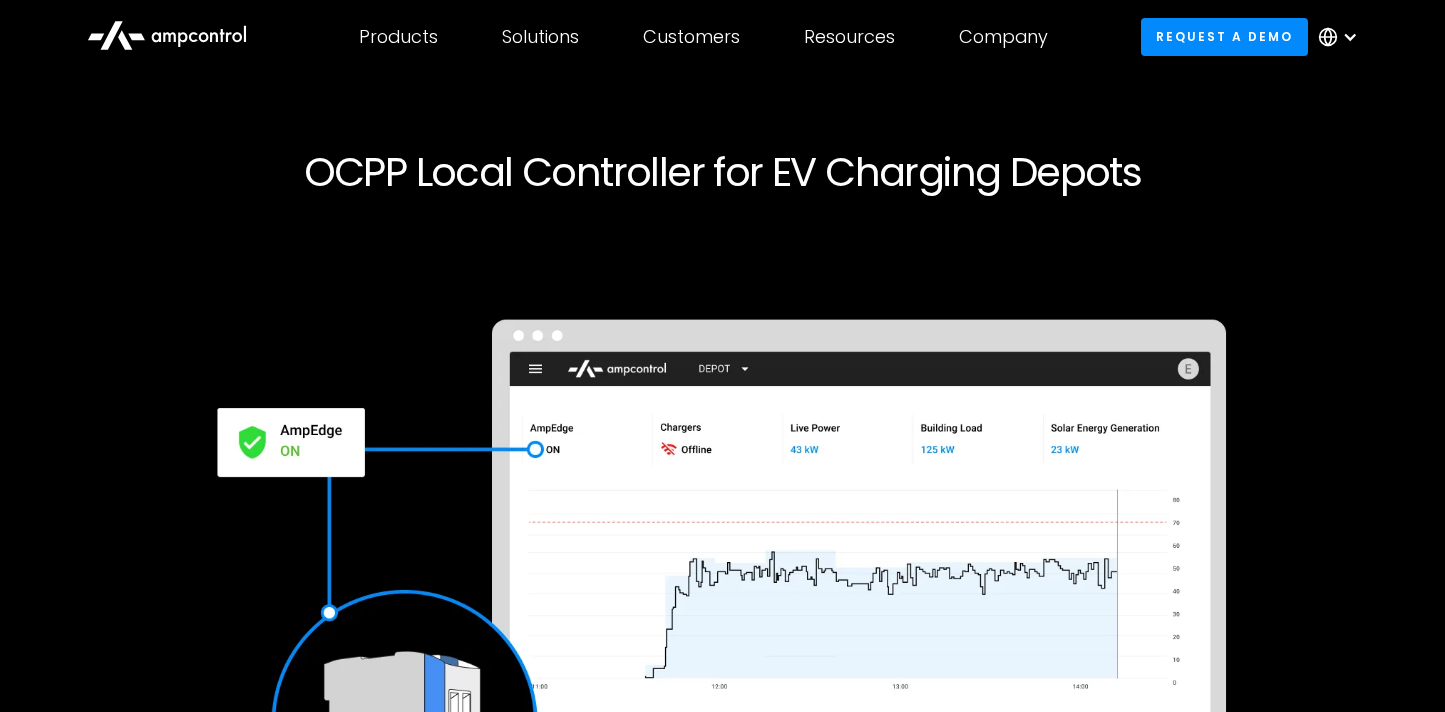 scroll, scrollTop: 63, scrollLeft: 0, axis: vertical 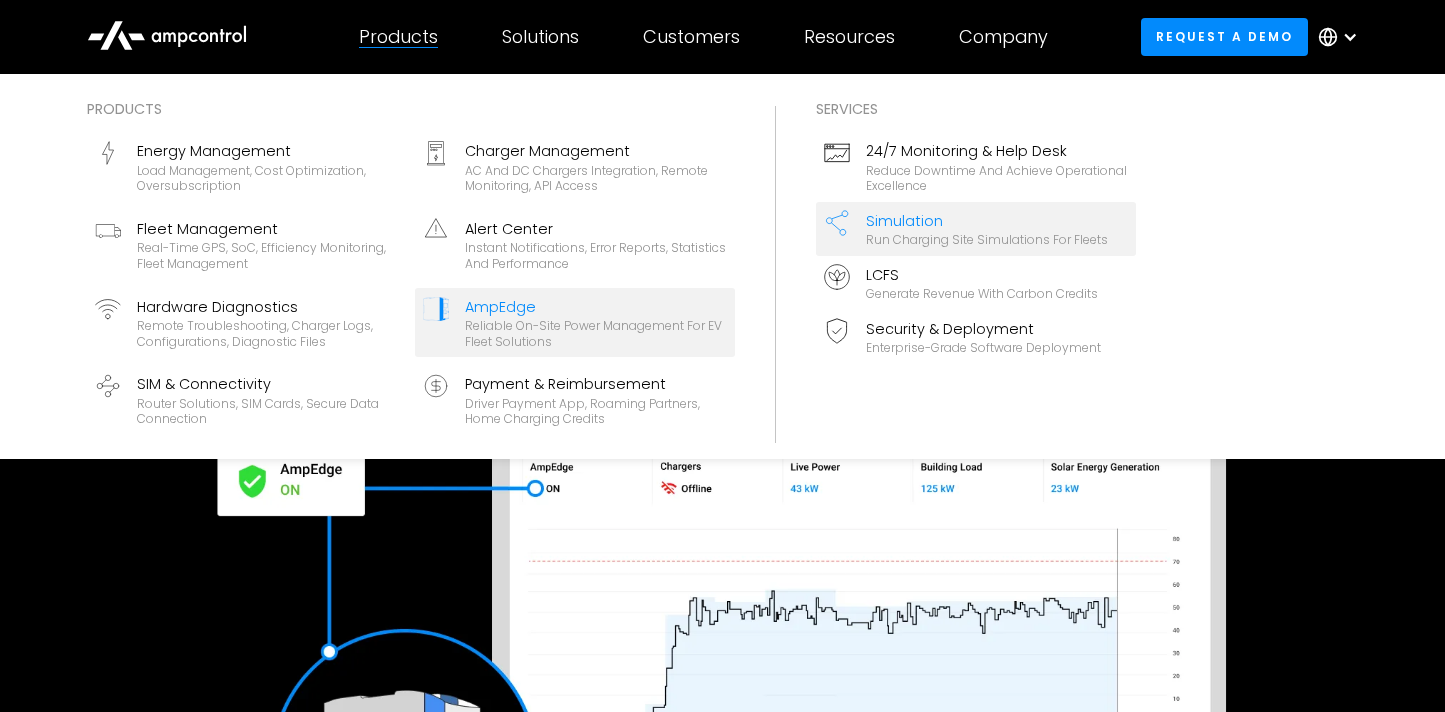 click on "Simulation" at bounding box center [987, 221] 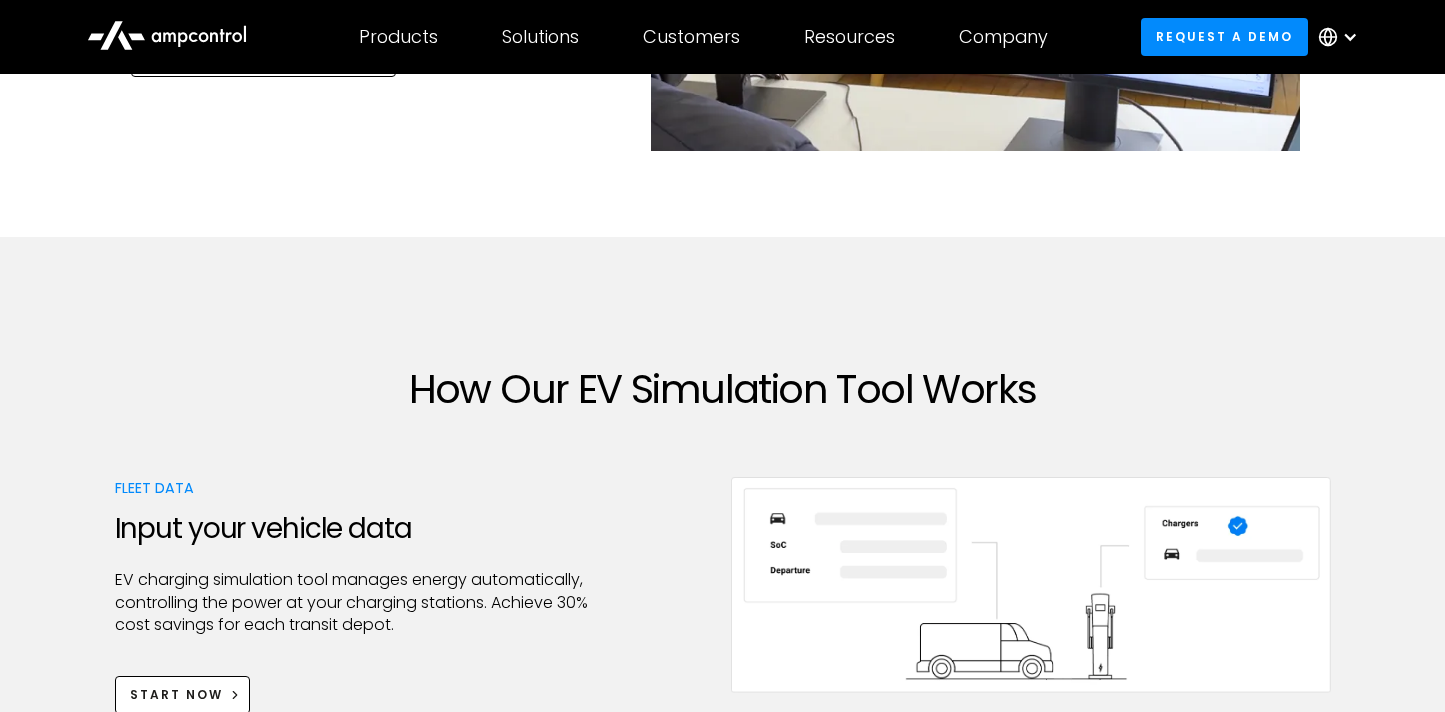 scroll, scrollTop: 0, scrollLeft: 0, axis: both 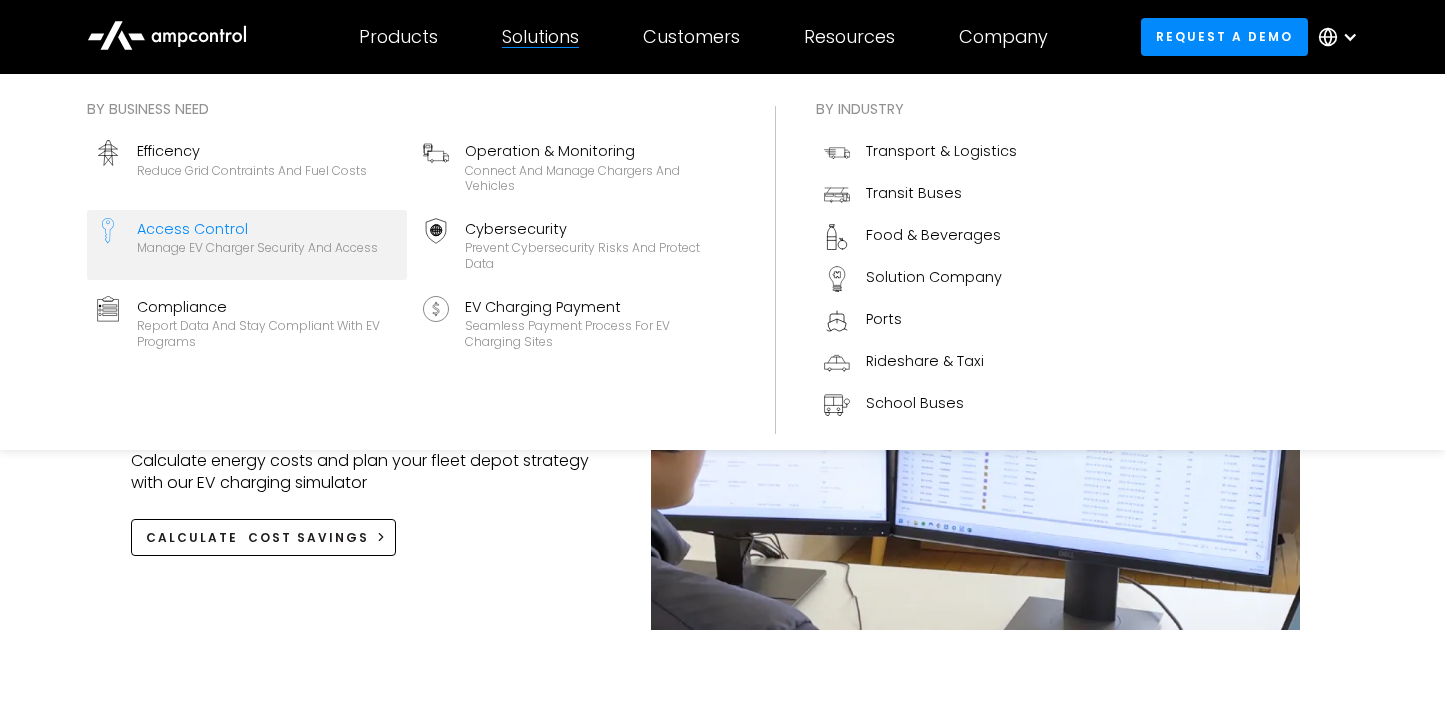 click on "Manage EV charger security and access" at bounding box center [257, 248] 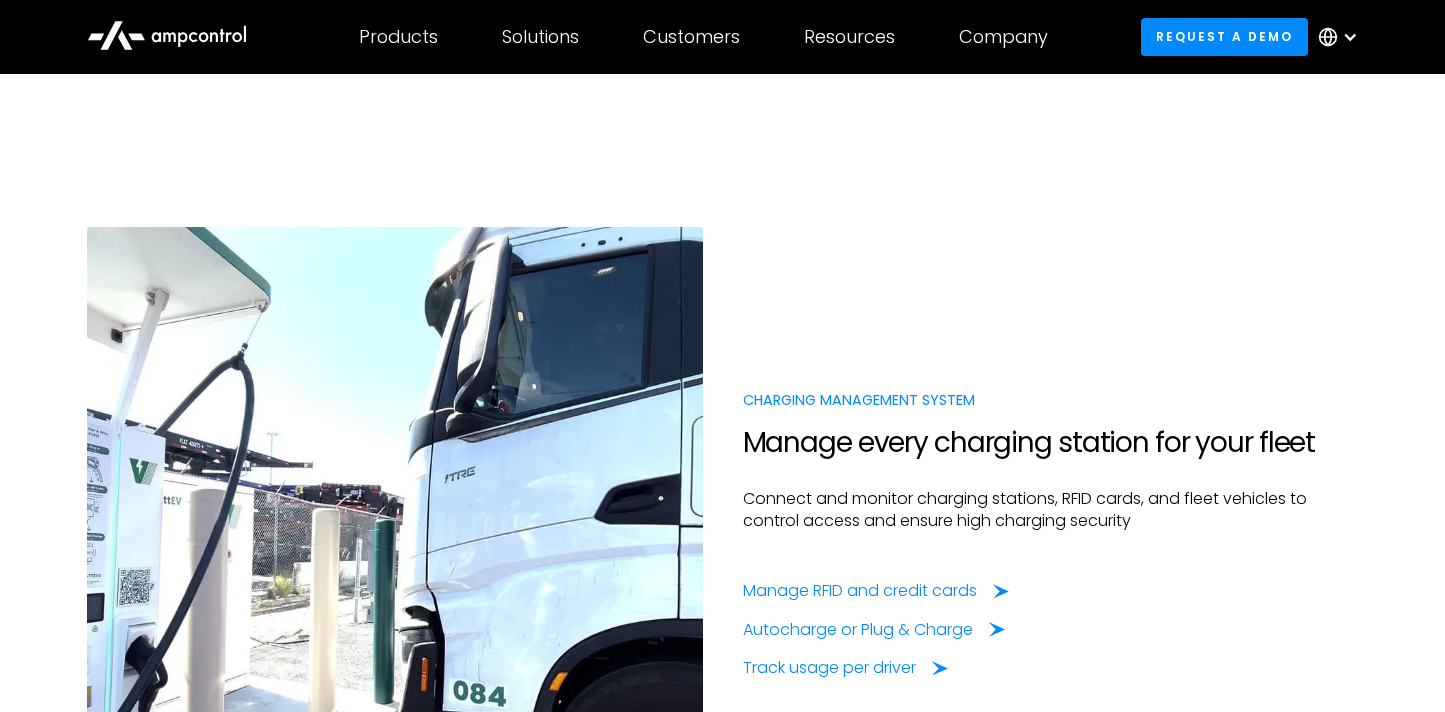 scroll, scrollTop: 1477, scrollLeft: 0, axis: vertical 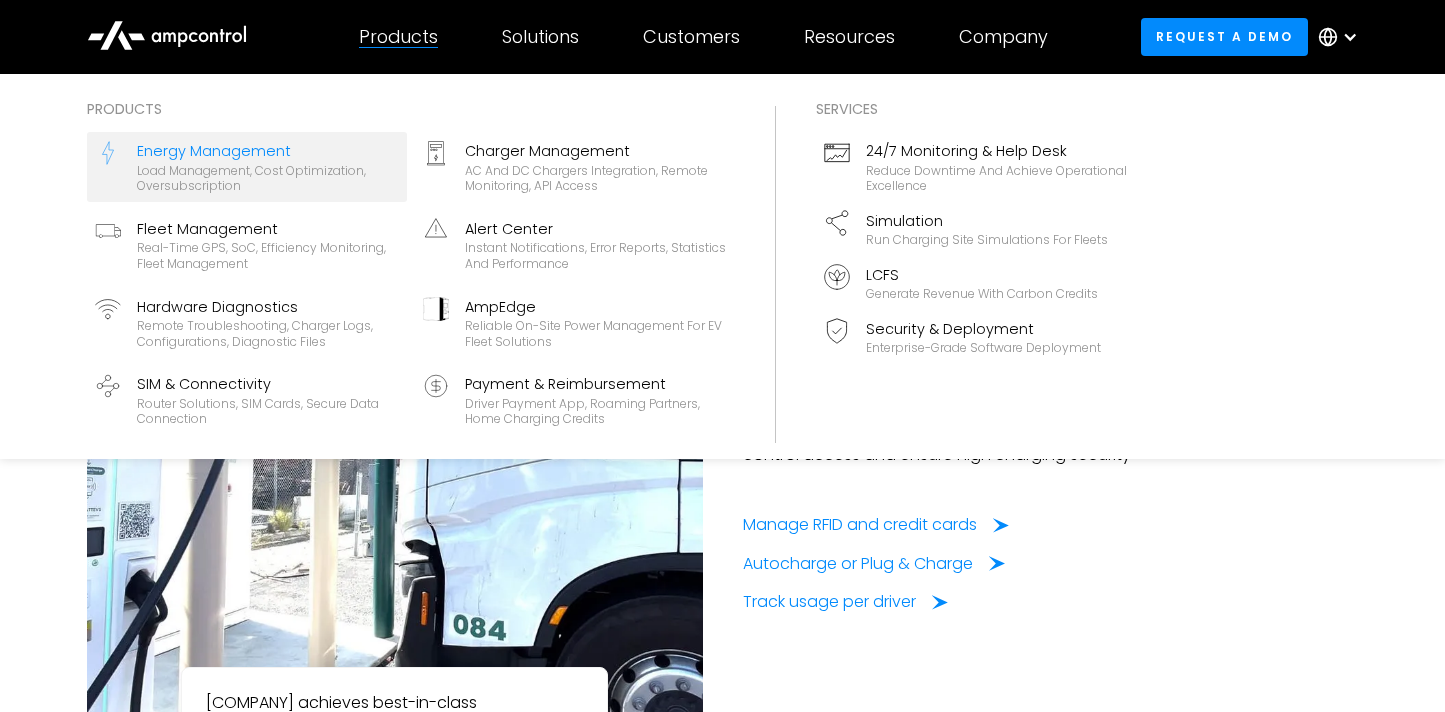 click on "Energy Management" at bounding box center [268, 151] 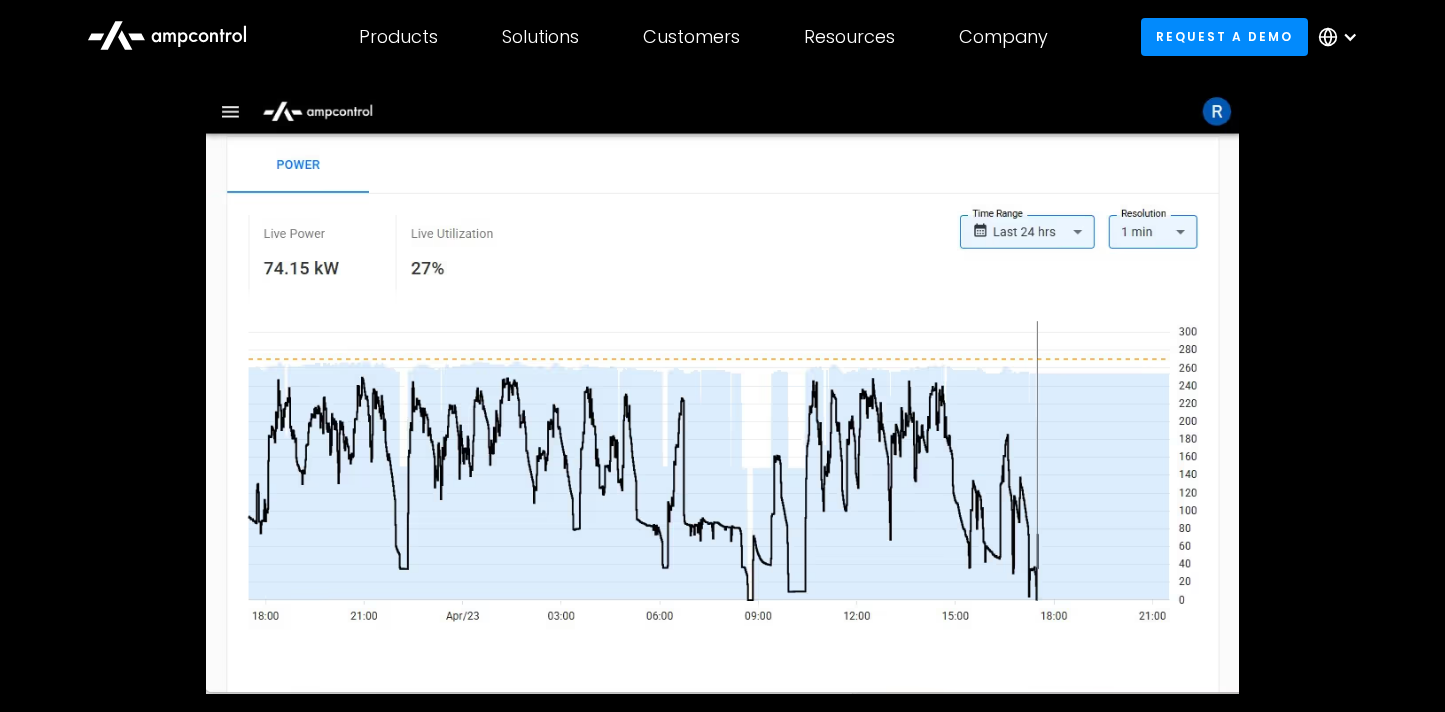 scroll, scrollTop: 510, scrollLeft: 0, axis: vertical 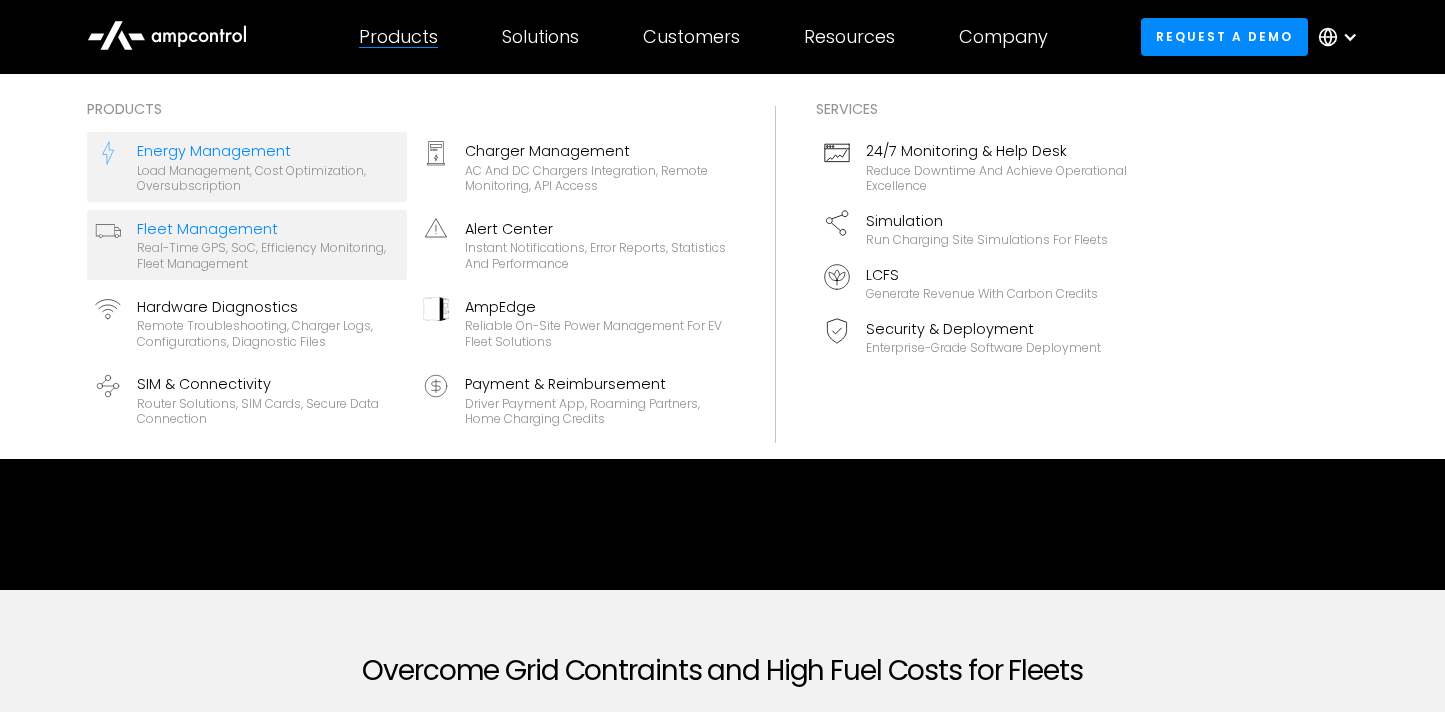 click on "Real-time GPS, SoC, efficiency monitoring, fleet management" at bounding box center [268, 255] 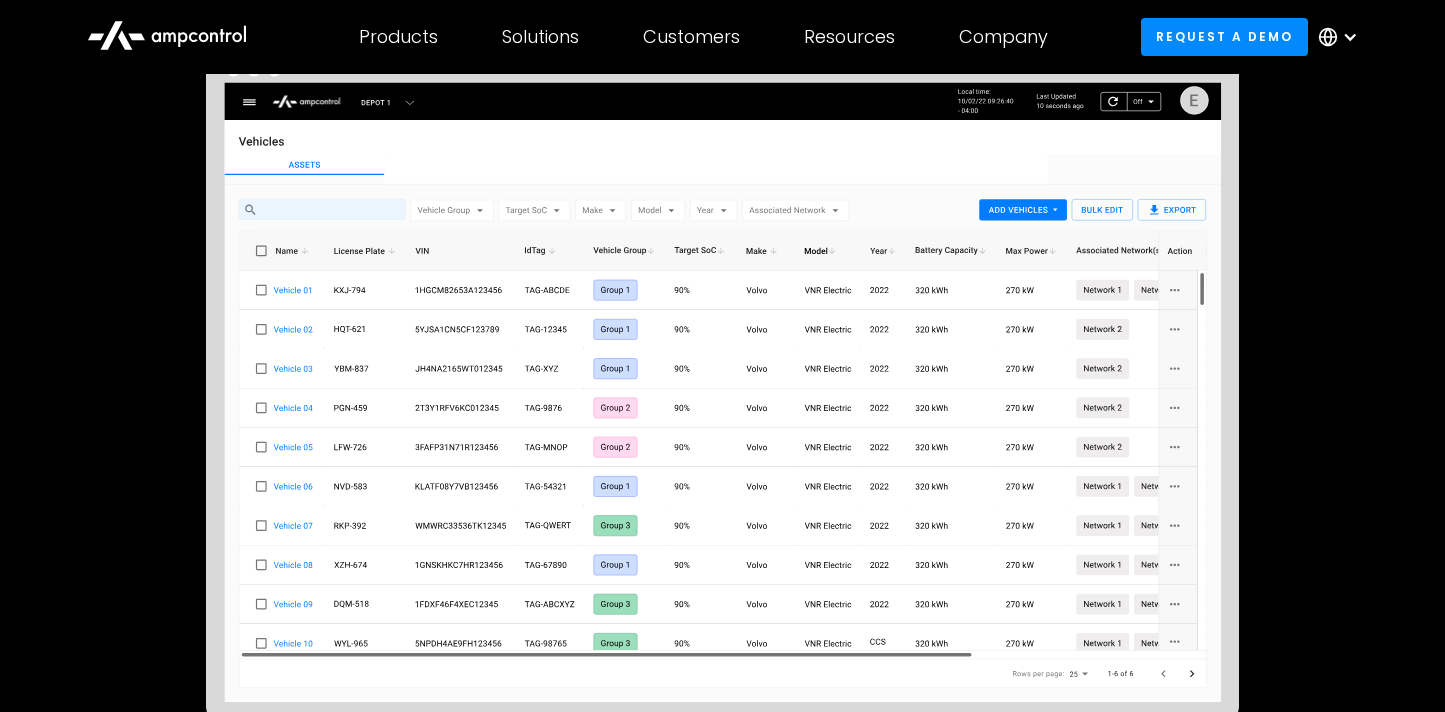scroll, scrollTop: 306, scrollLeft: 0, axis: vertical 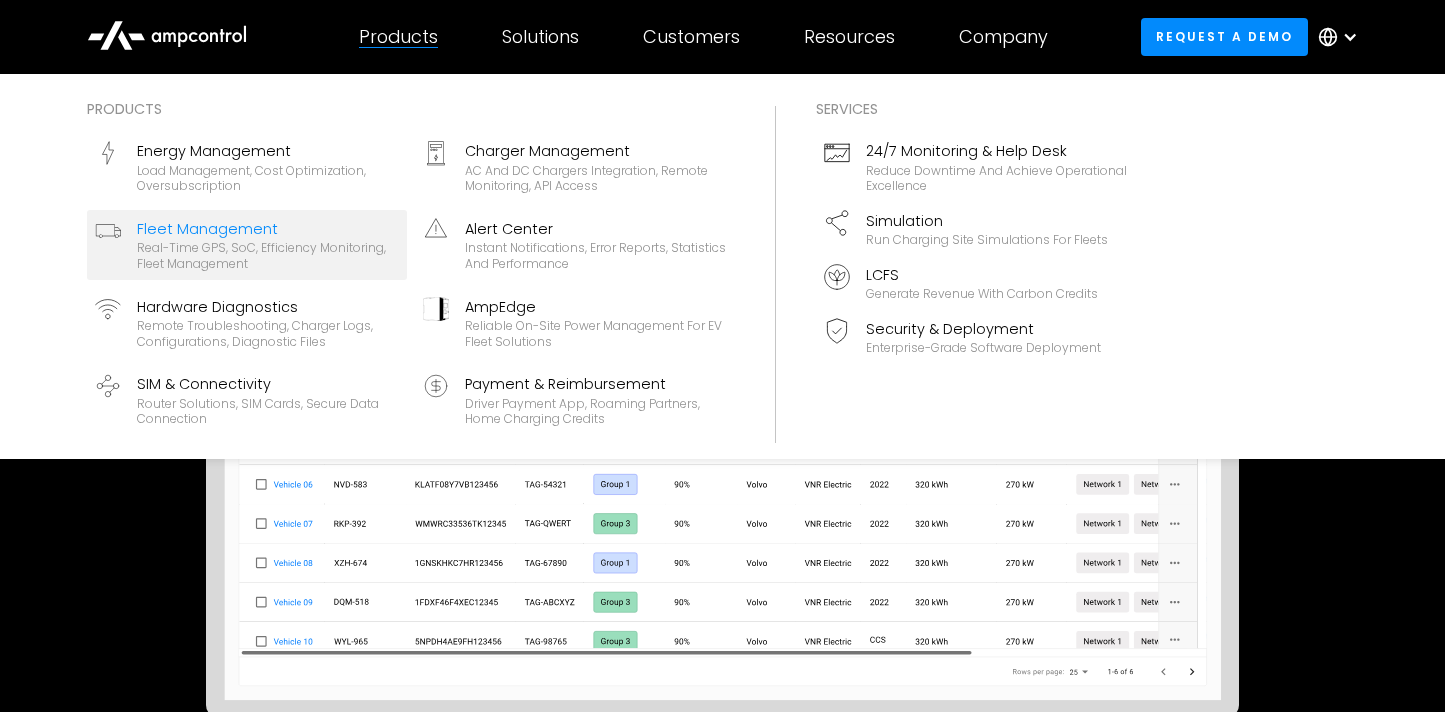 click on "Products" at bounding box center (398, 37) 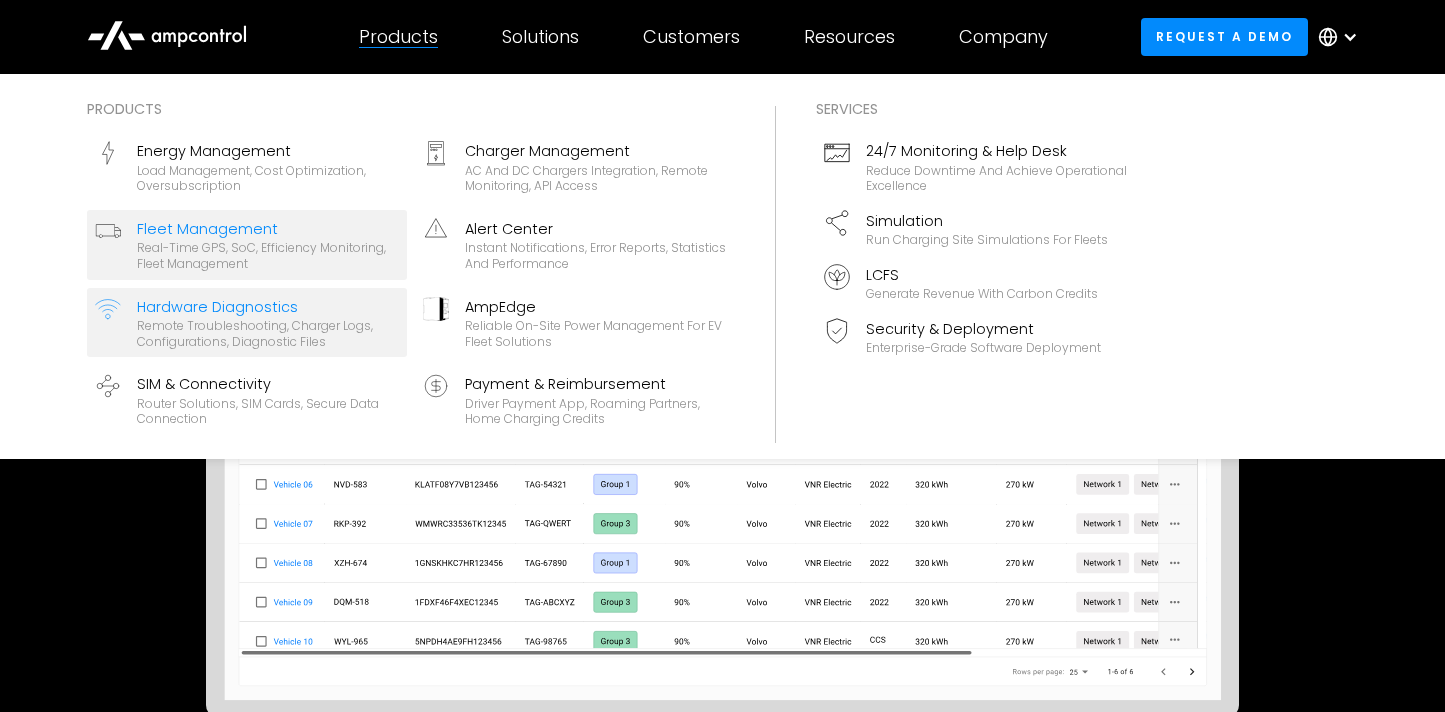 click on "Remote troubleshooting, charger logs, configurations, diagnostic files" at bounding box center (268, 333) 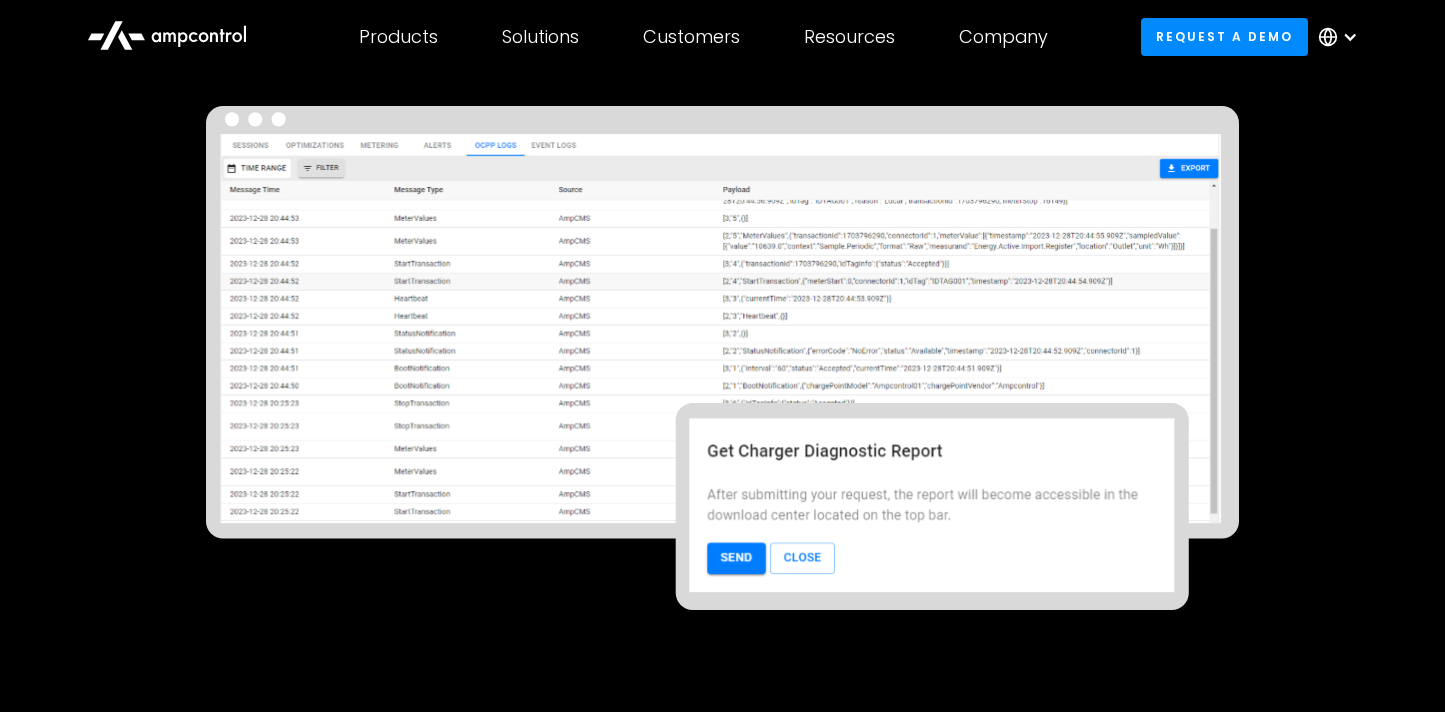 scroll, scrollTop: 337, scrollLeft: 0, axis: vertical 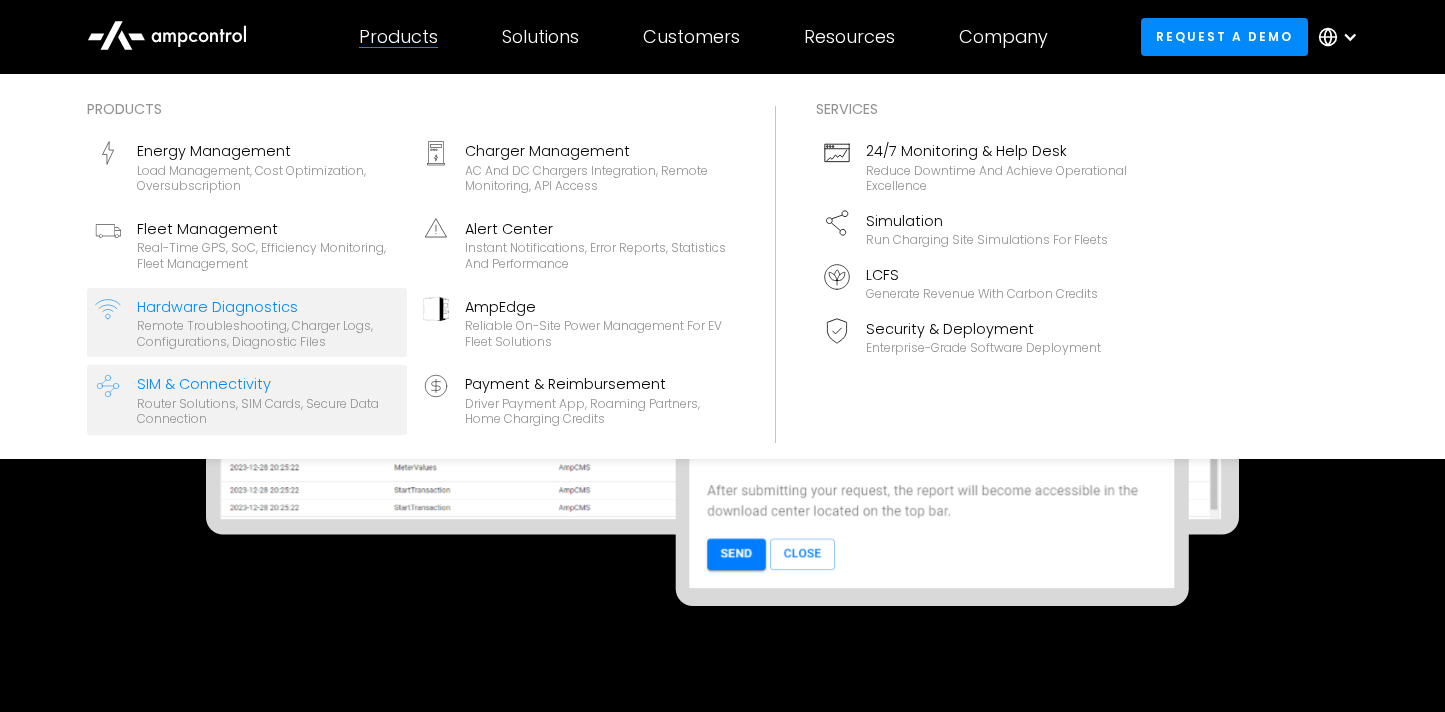 click on "Router Solutions, SIM Cards, Secure Data Connection" at bounding box center (268, 411) 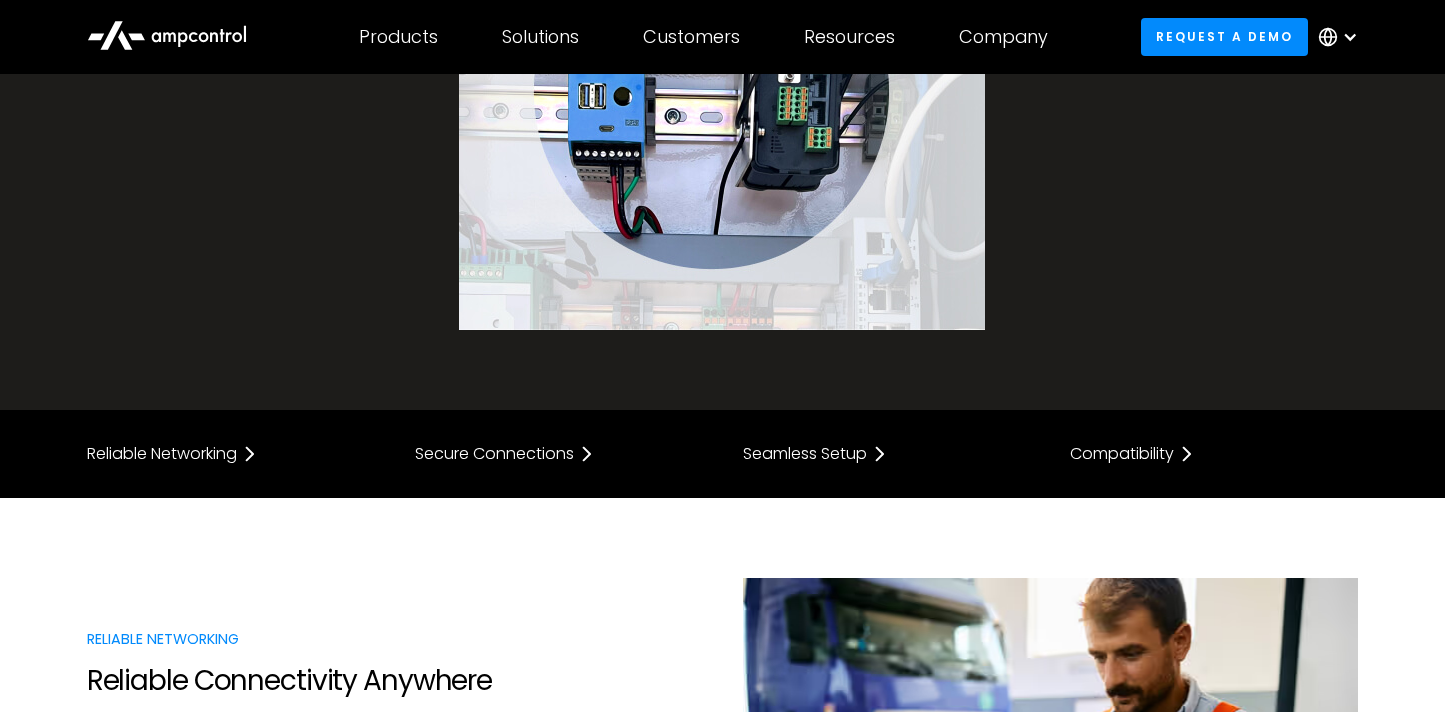scroll, scrollTop: 447, scrollLeft: 0, axis: vertical 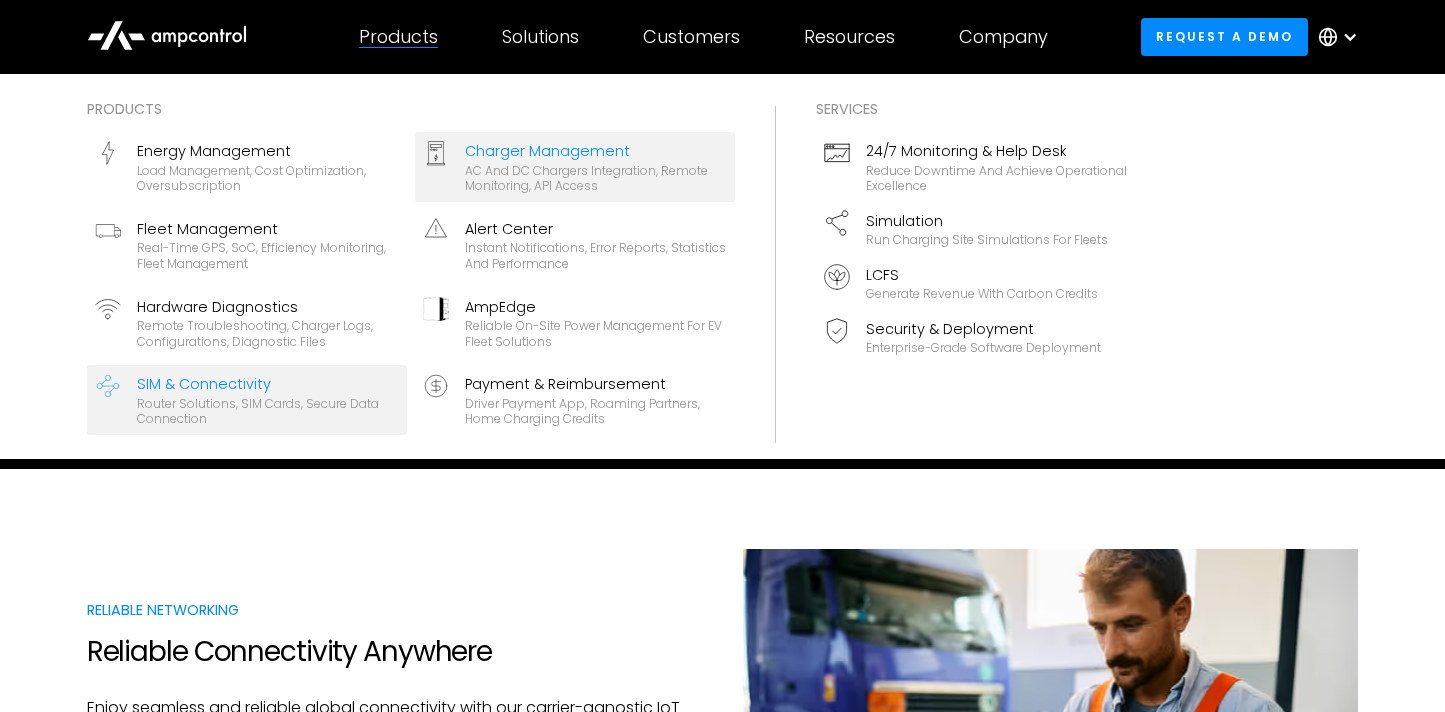 click on "AC and DC chargers integration, remote monitoring, API access" at bounding box center (596, 178) 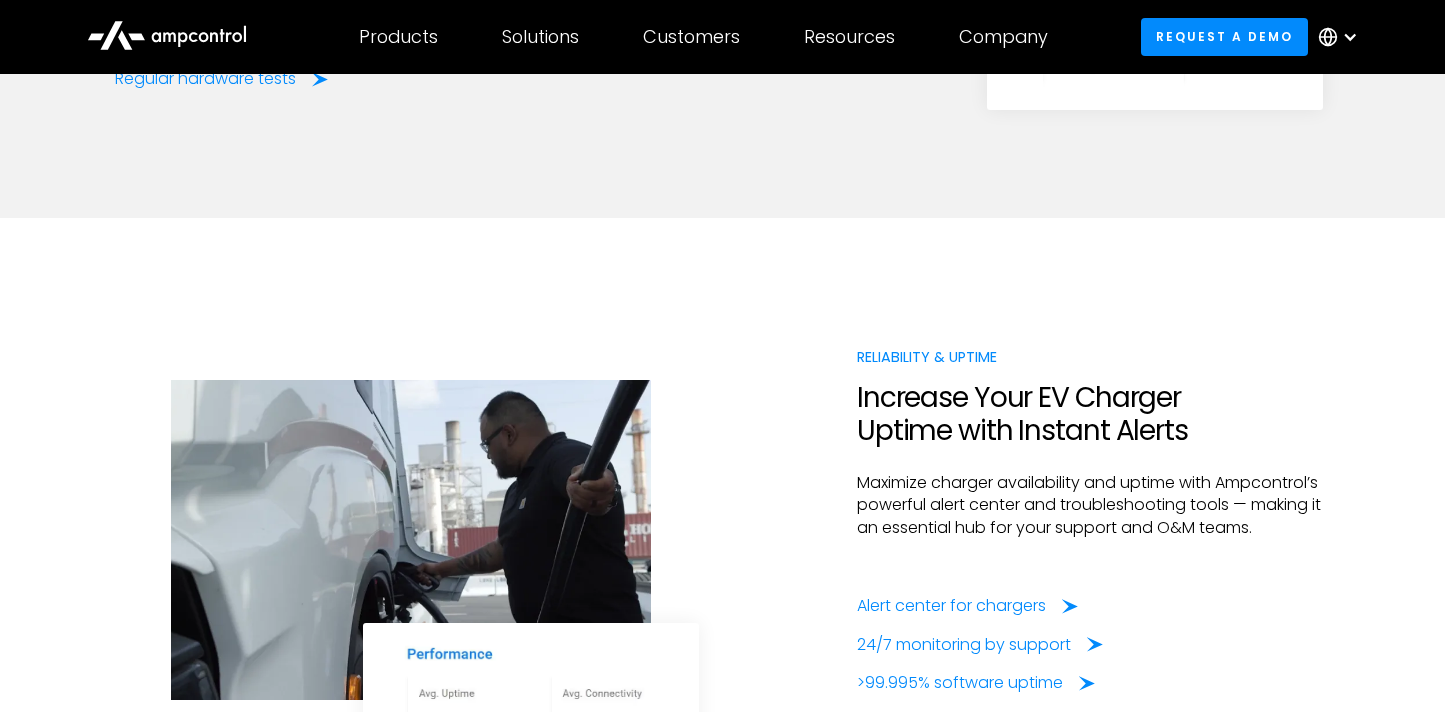 scroll, scrollTop: 3601, scrollLeft: 0, axis: vertical 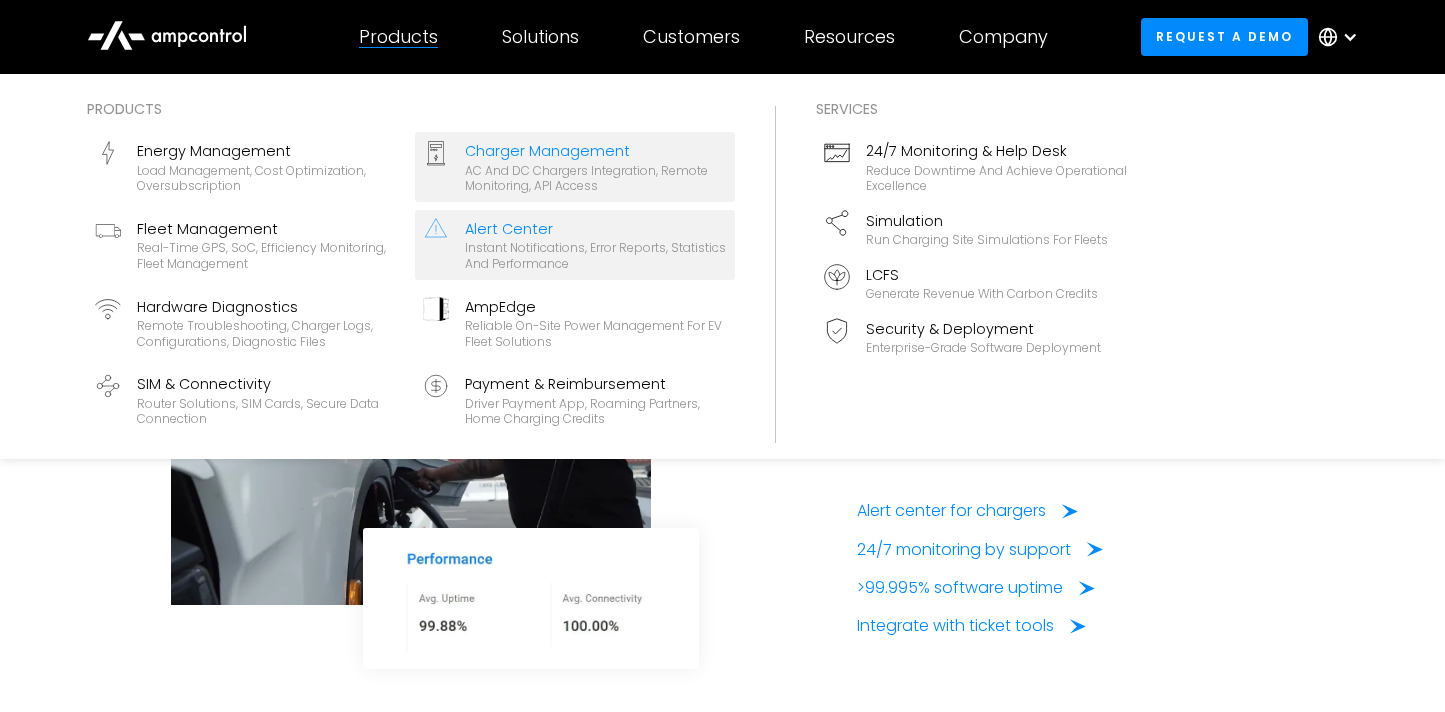 click on "Alert Center" at bounding box center [596, 229] 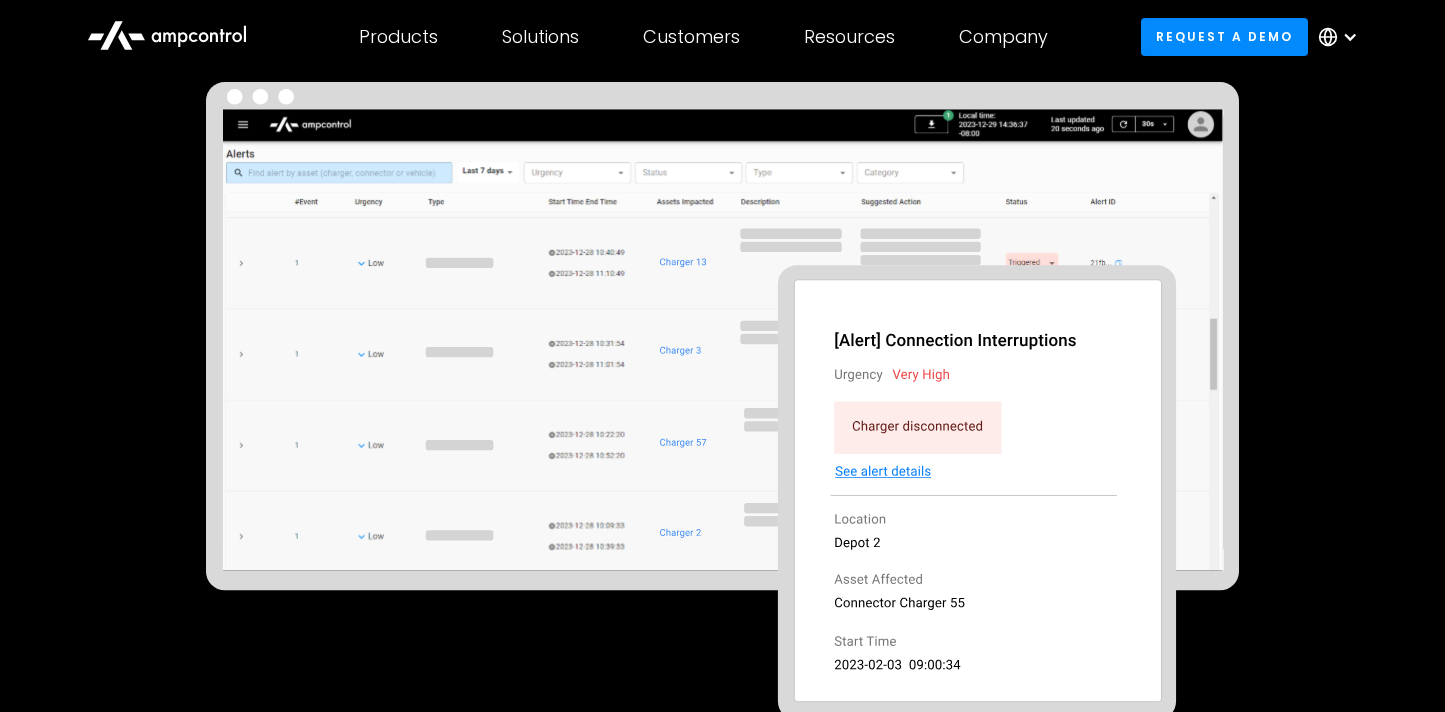 scroll, scrollTop: 298, scrollLeft: 0, axis: vertical 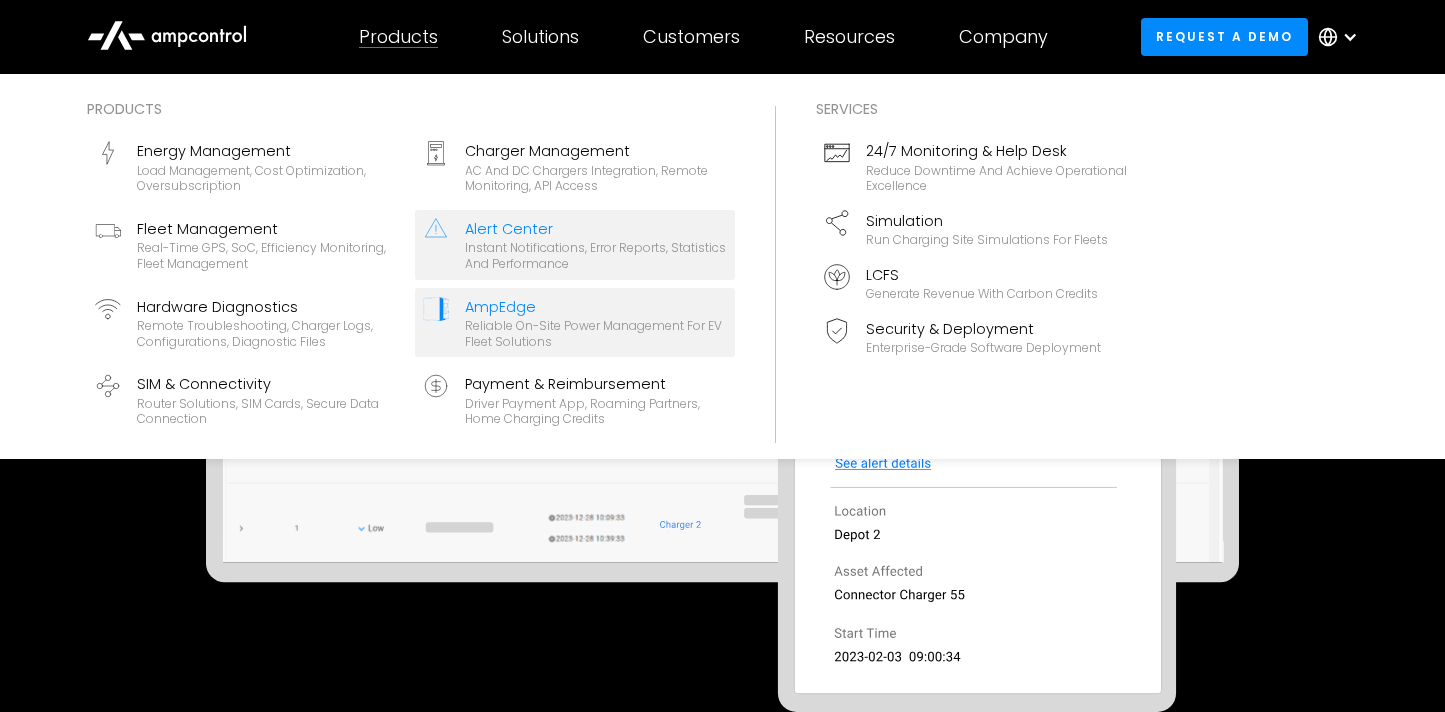 click on "AmpEdge" at bounding box center [596, 307] 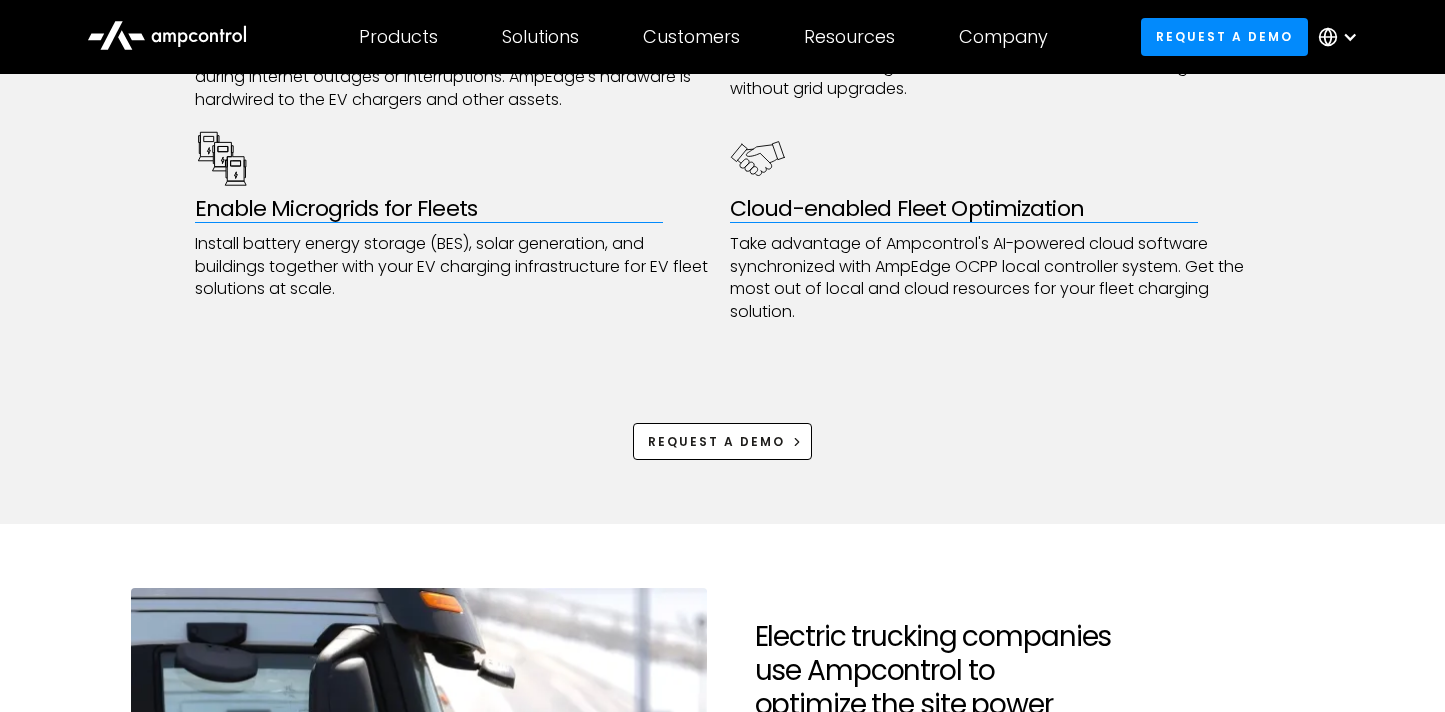 scroll, scrollTop: 1730, scrollLeft: 0, axis: vertical 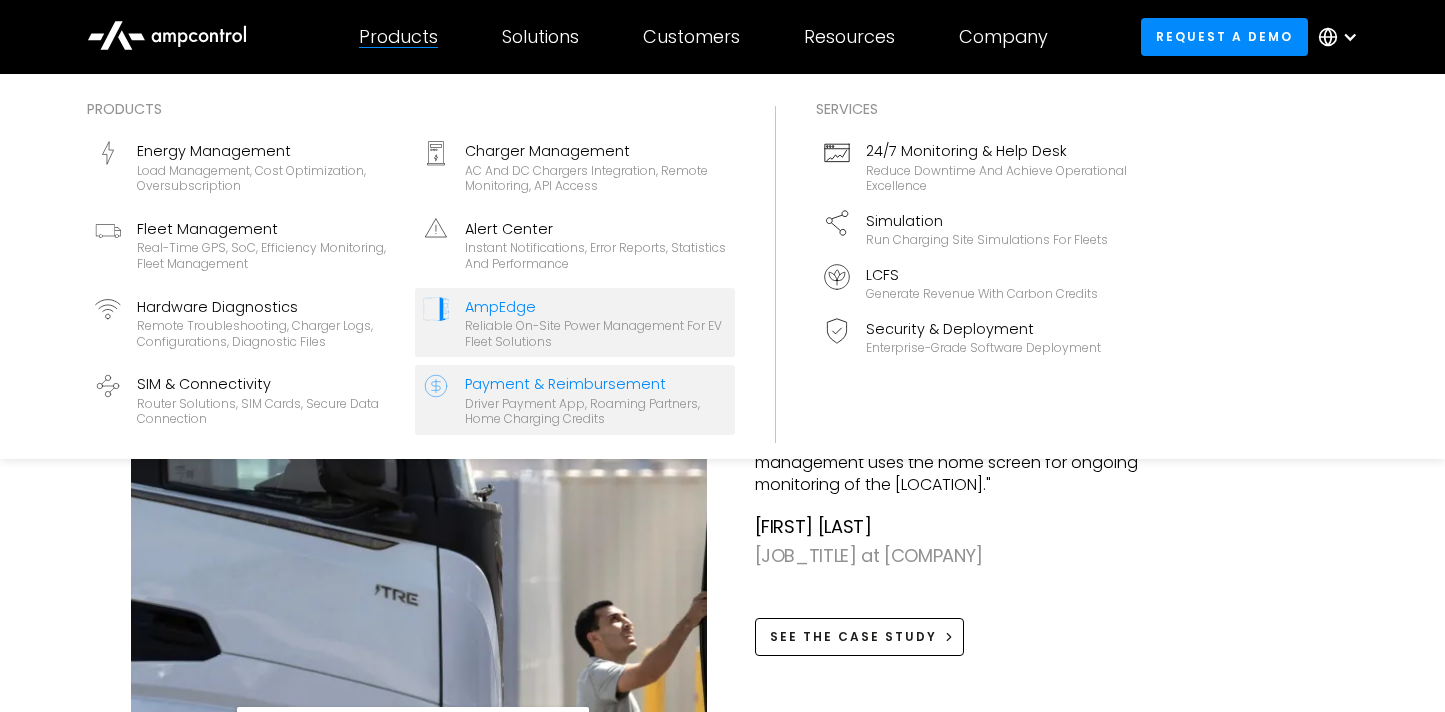 click on "Payment & Reimbursement" at bounding box center (596, 384) 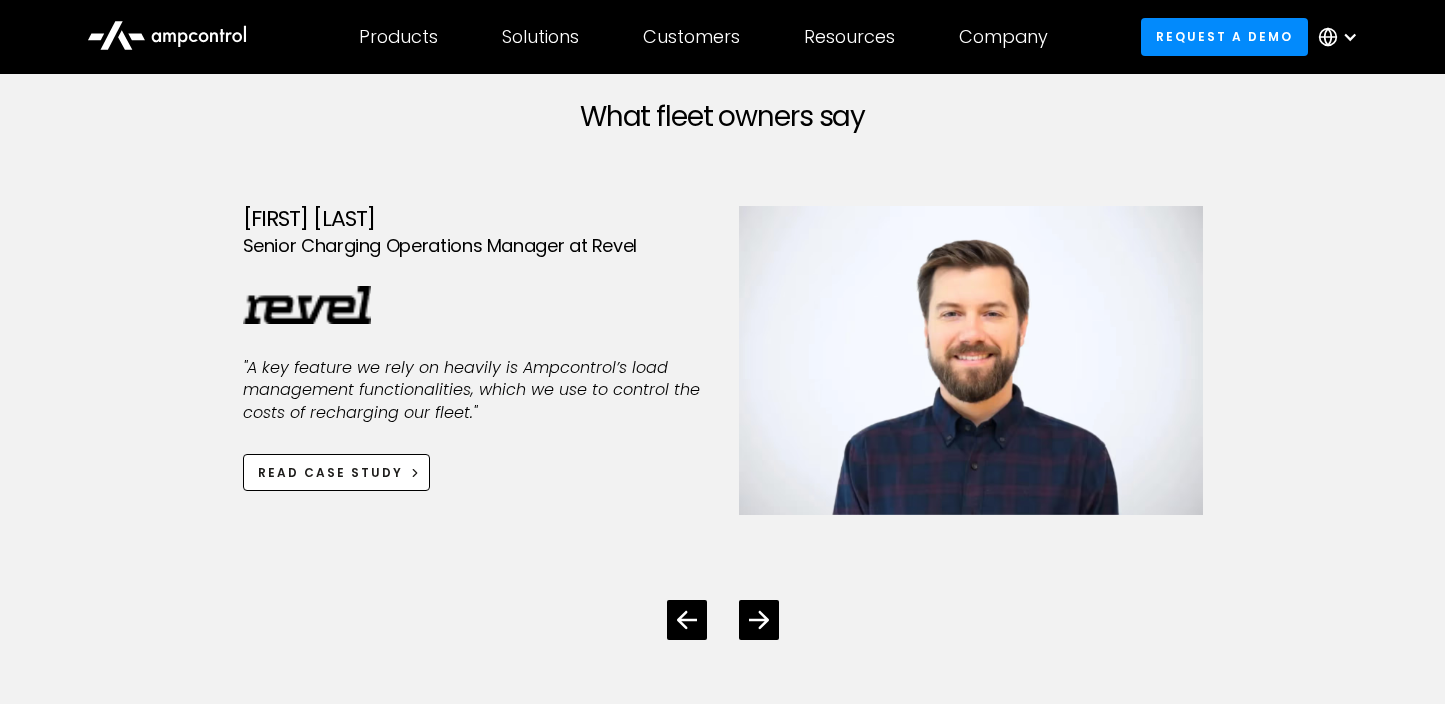 scroll, scrollTop: 2566, scrollLeft: 0, axis: vertical 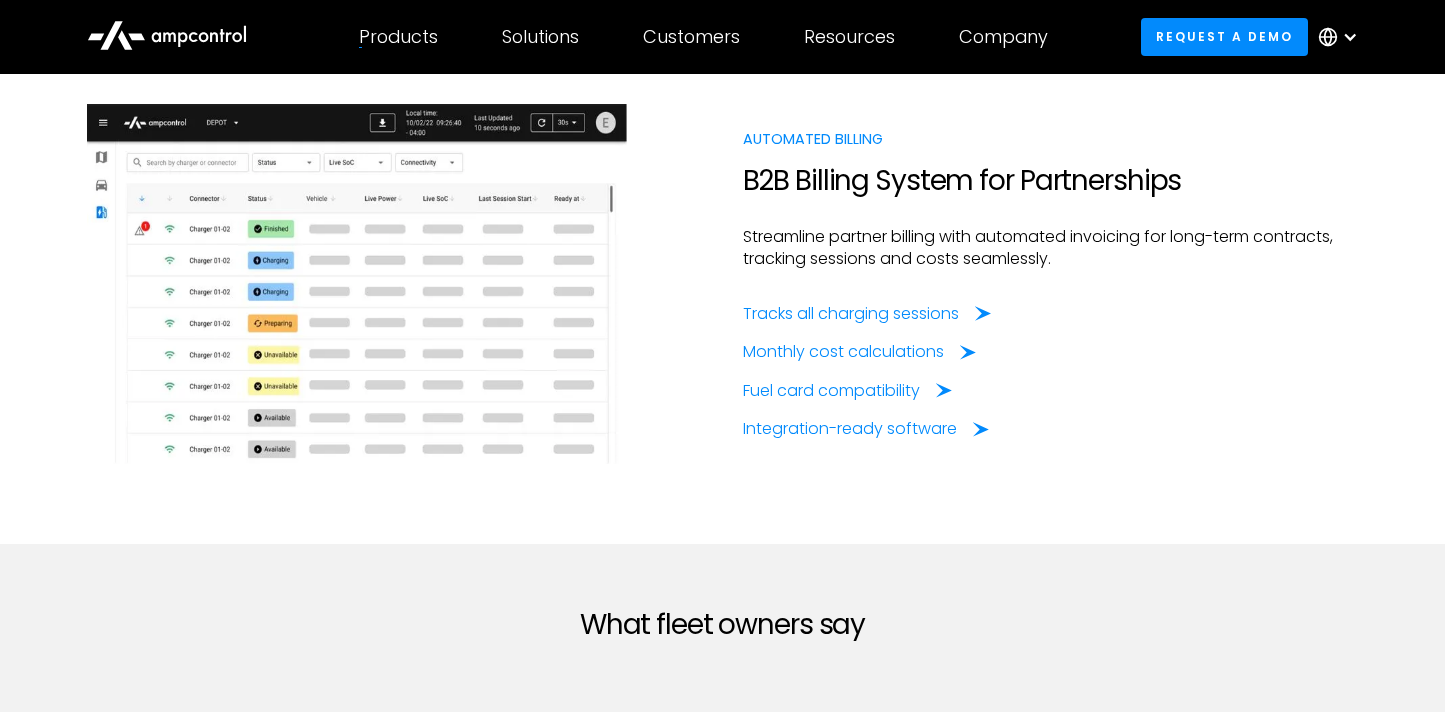 click at bounding box center (167, 34) 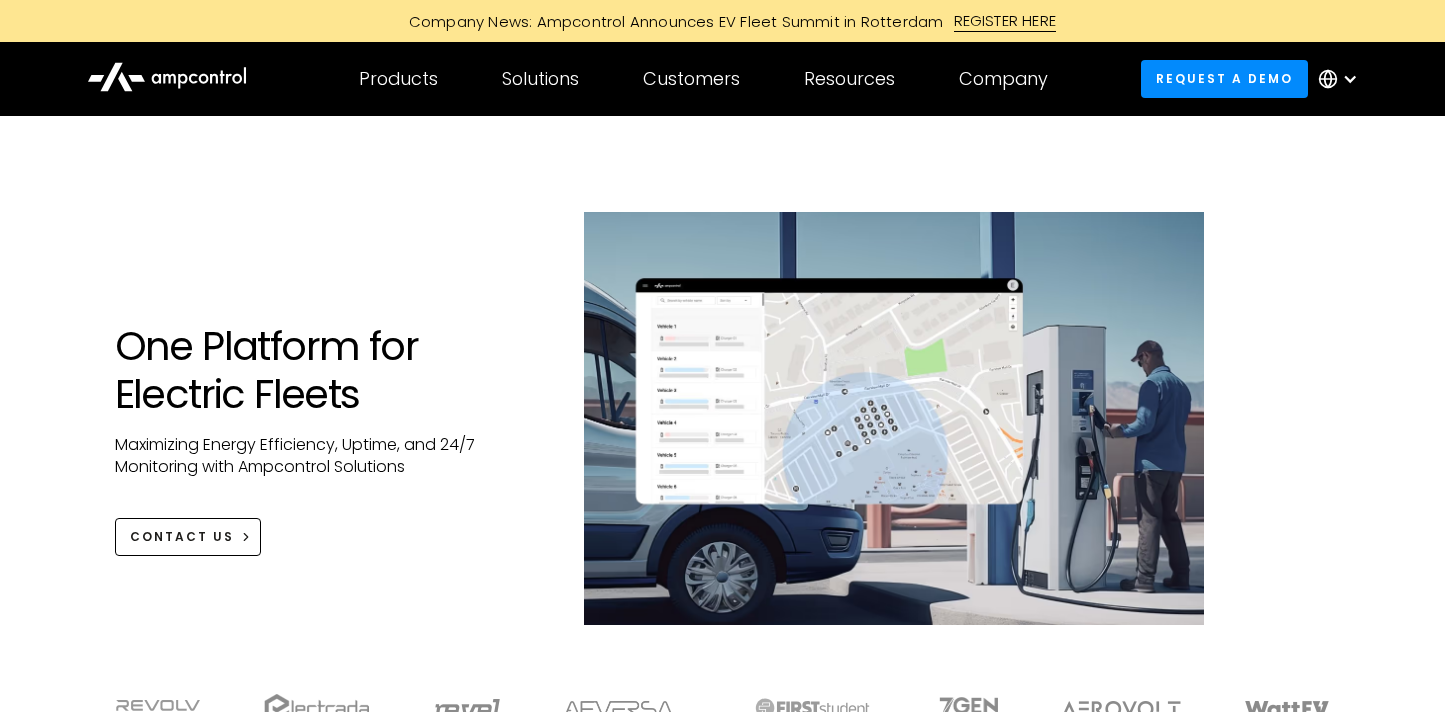 scroll, scrollTop: 222, scrollLeft: 0, axis: vertical 